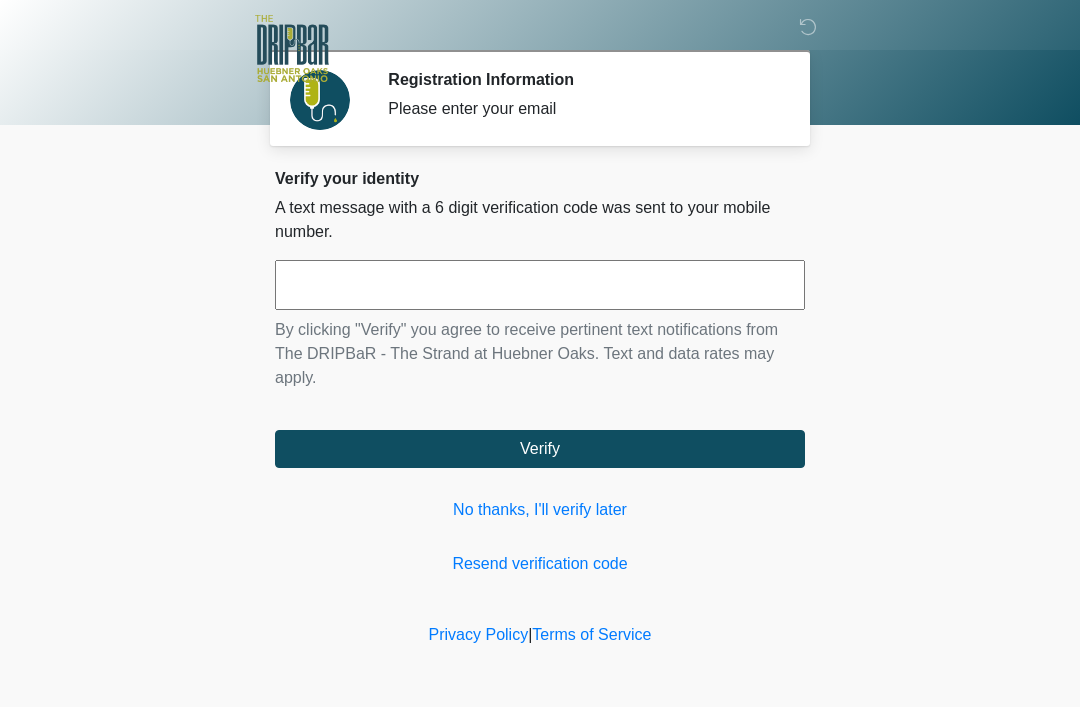 scroll, scrollTop: 0, scrollLeft: 0, axis: both 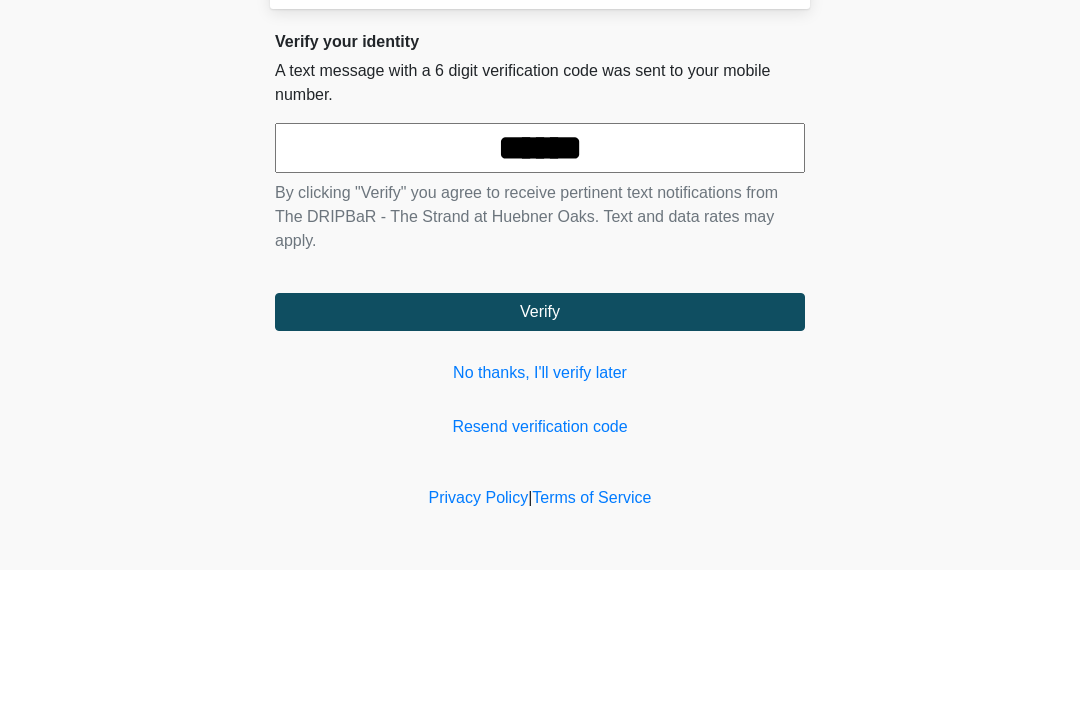 type on "******" 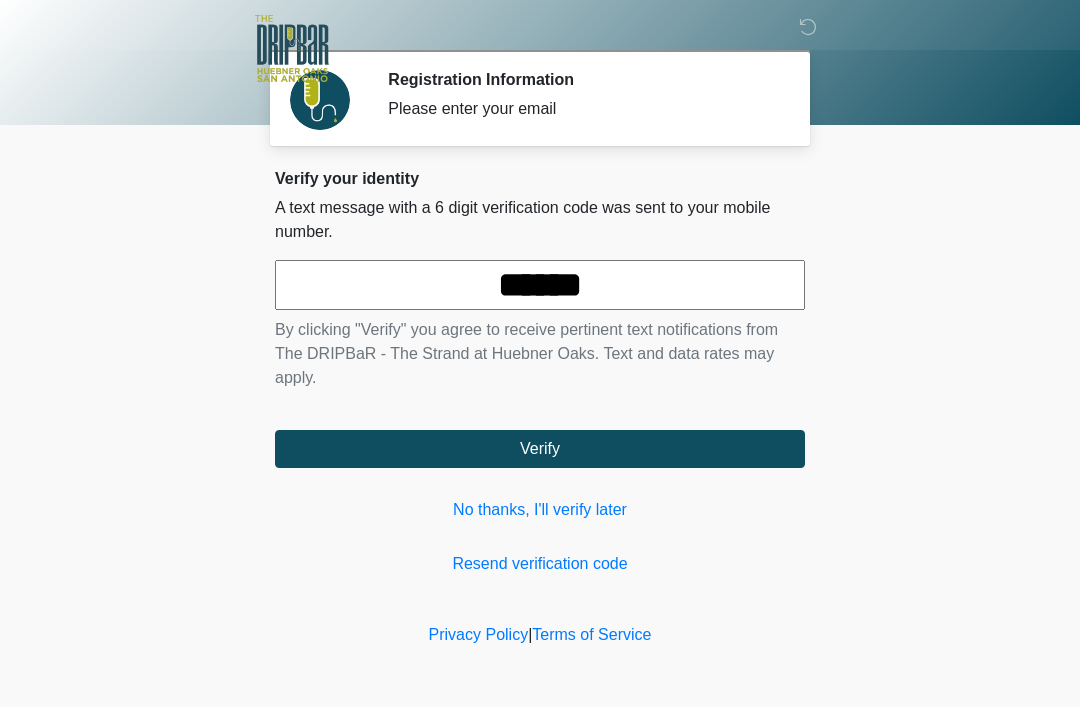 click on "Verify" at bounding box center (540, 449) 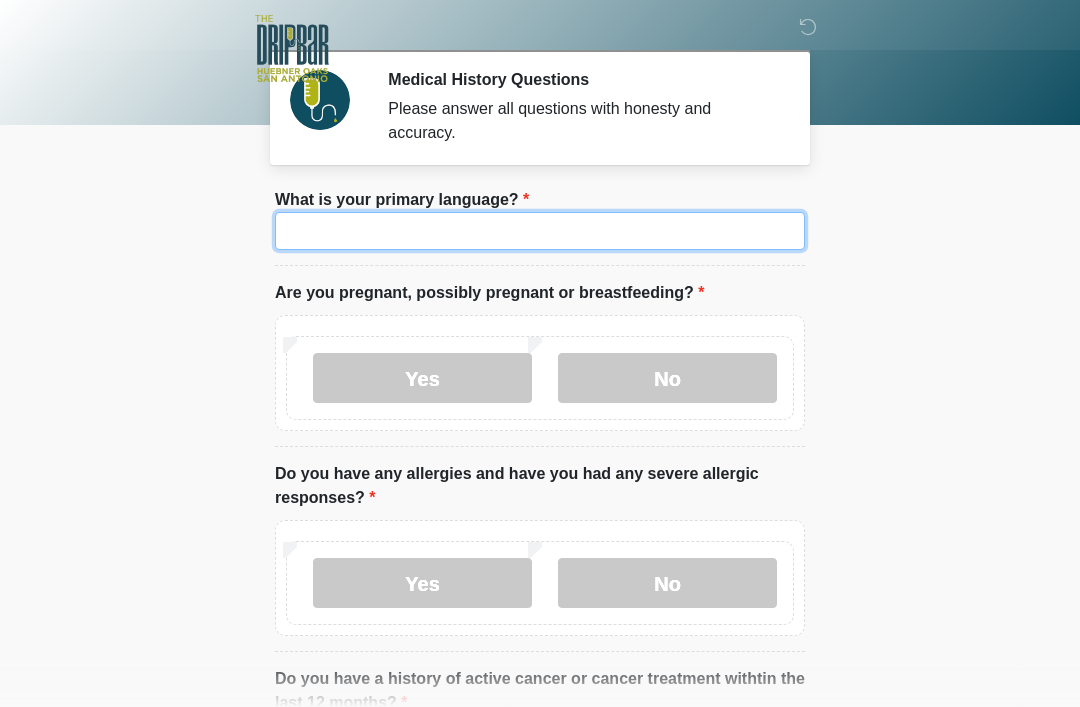 click on "What is your primary language?" at bounding box center [540, 231] 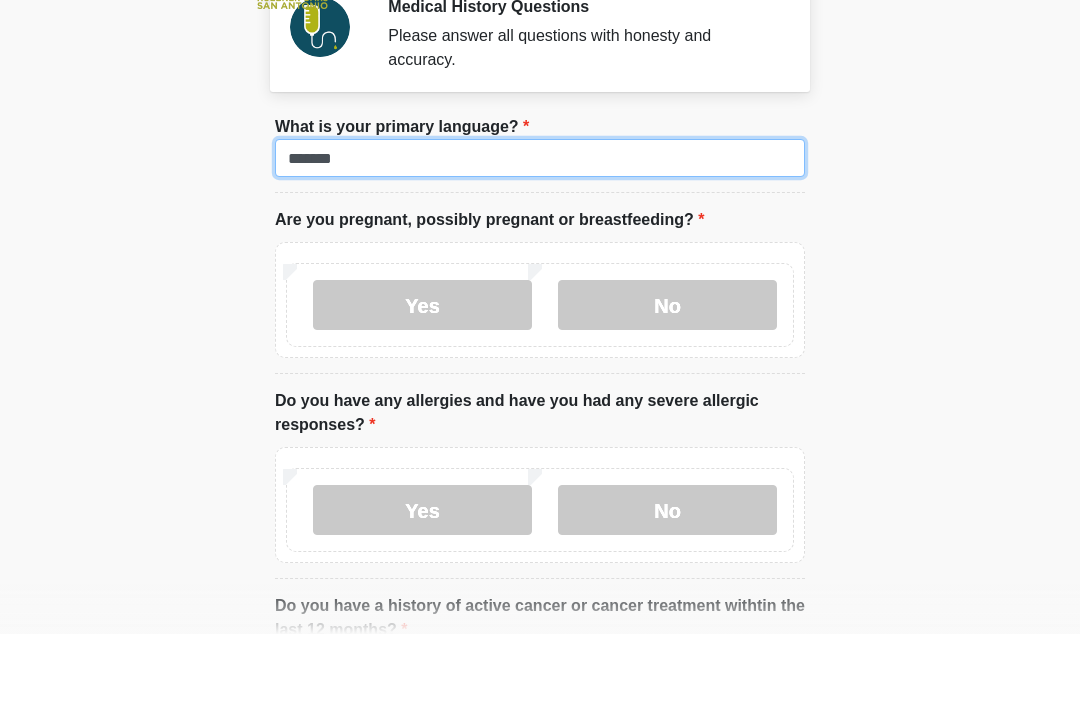 type on "*******" 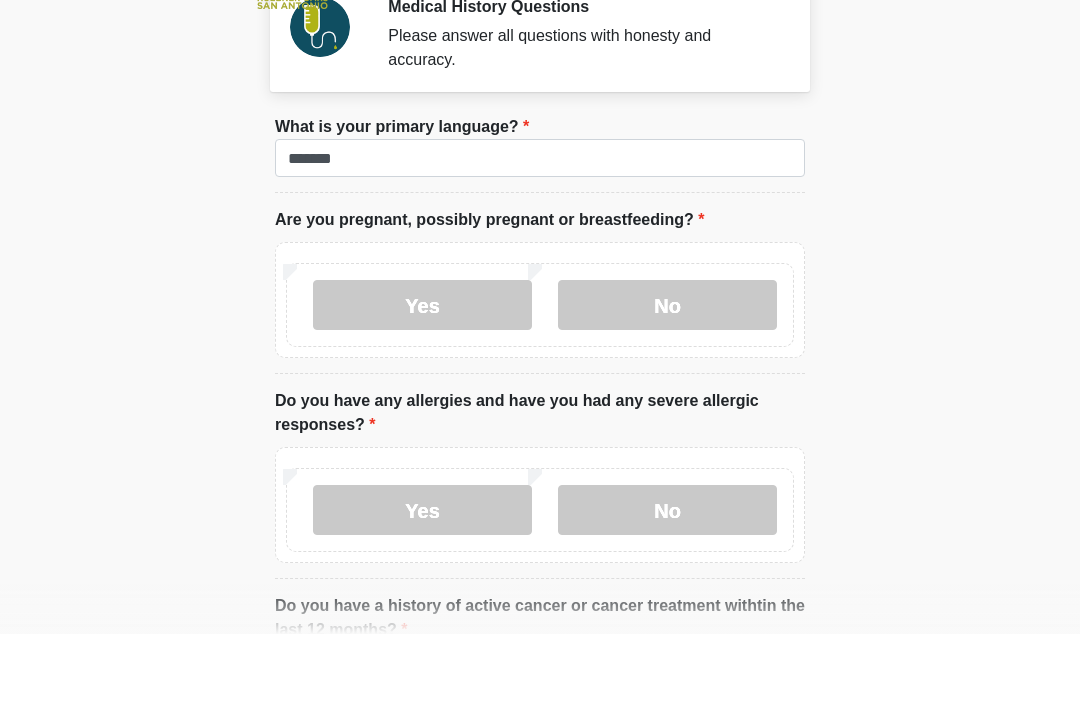 click on "No" at bounding box center [667, 378] 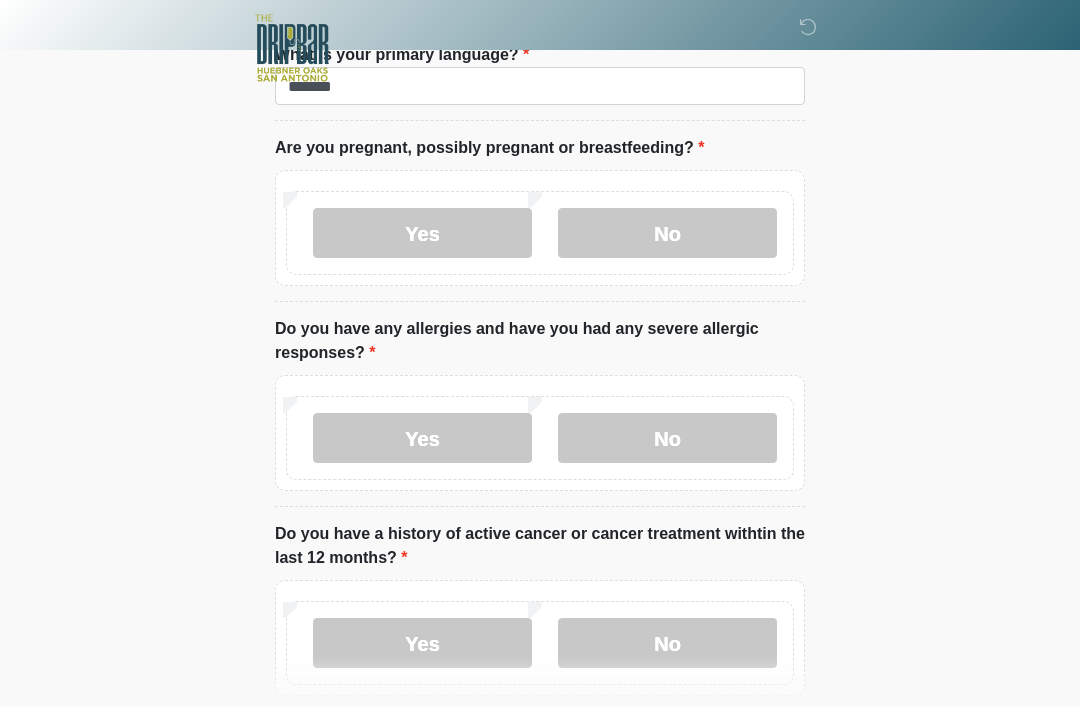 scroll, scrollTop: 143, scrollLeft: 0, axis: vertical 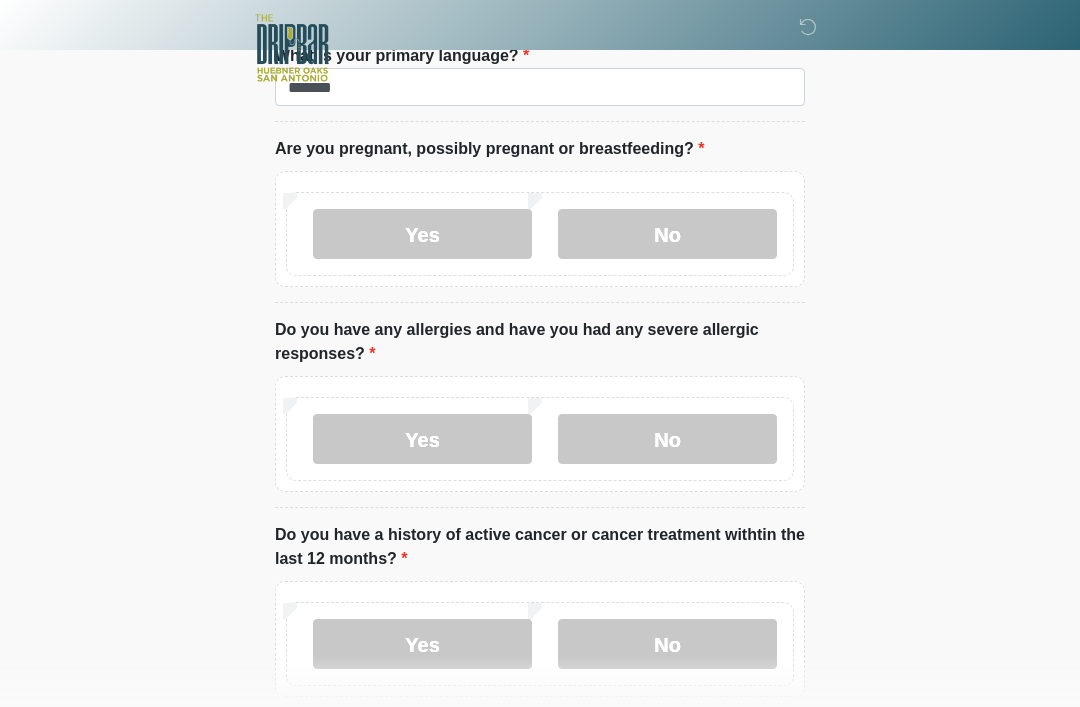 click on "No" at bounding box center [667, 440] 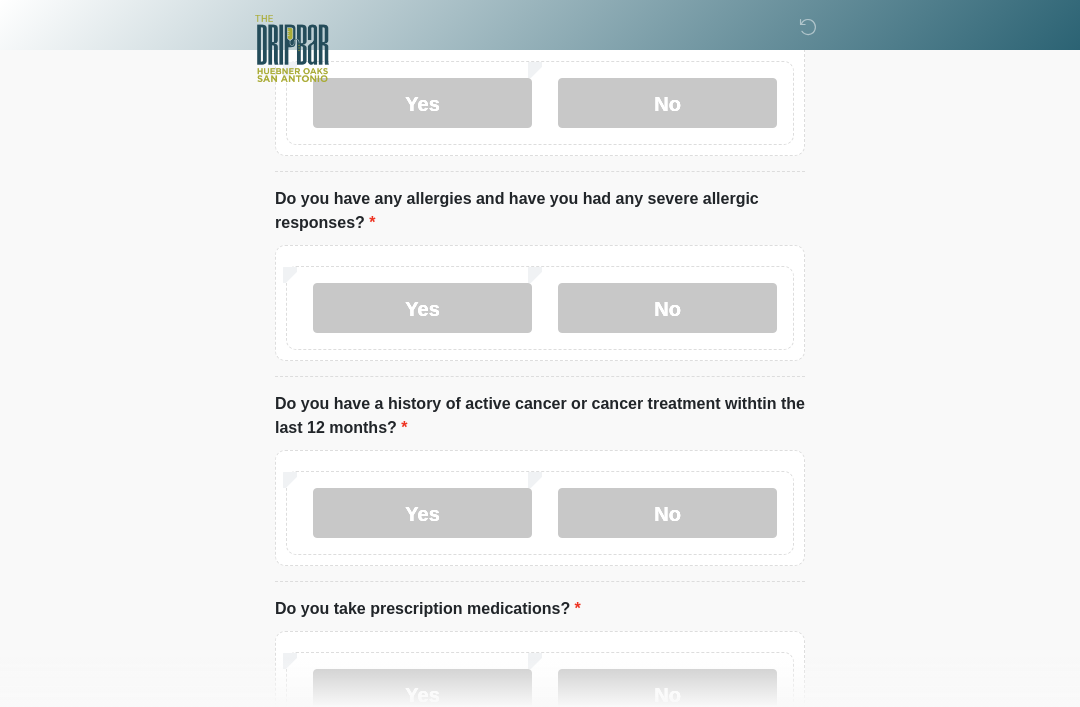 click on "No" at bounding box center (667, 513) 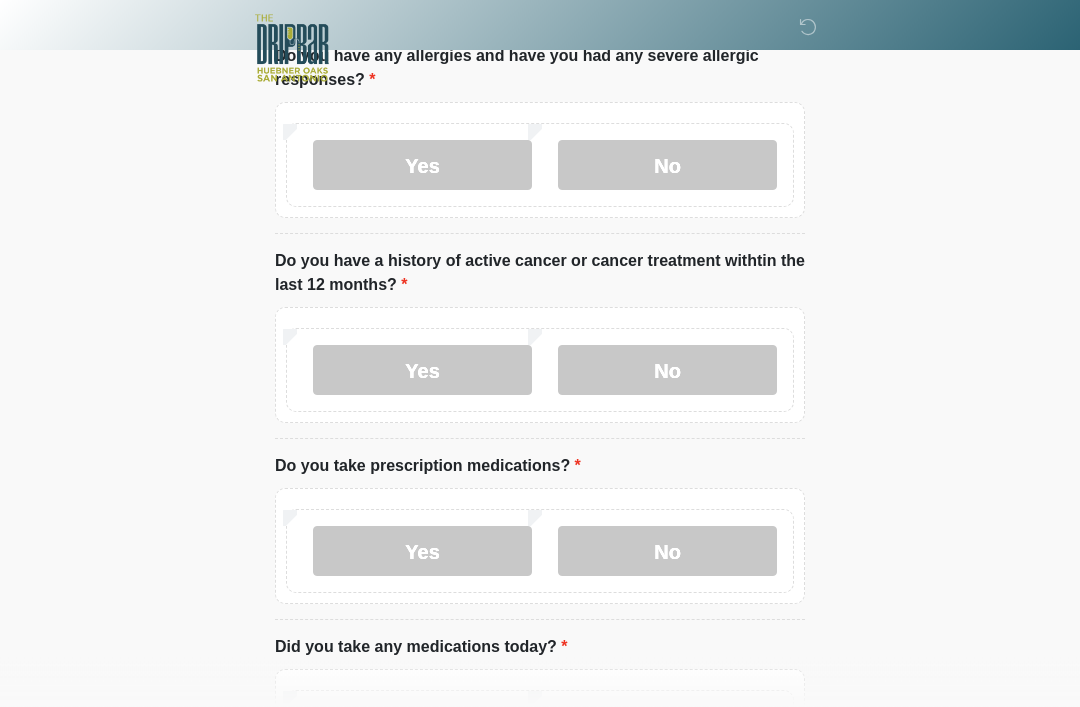 click on "No" at bounding box center [667, 552] 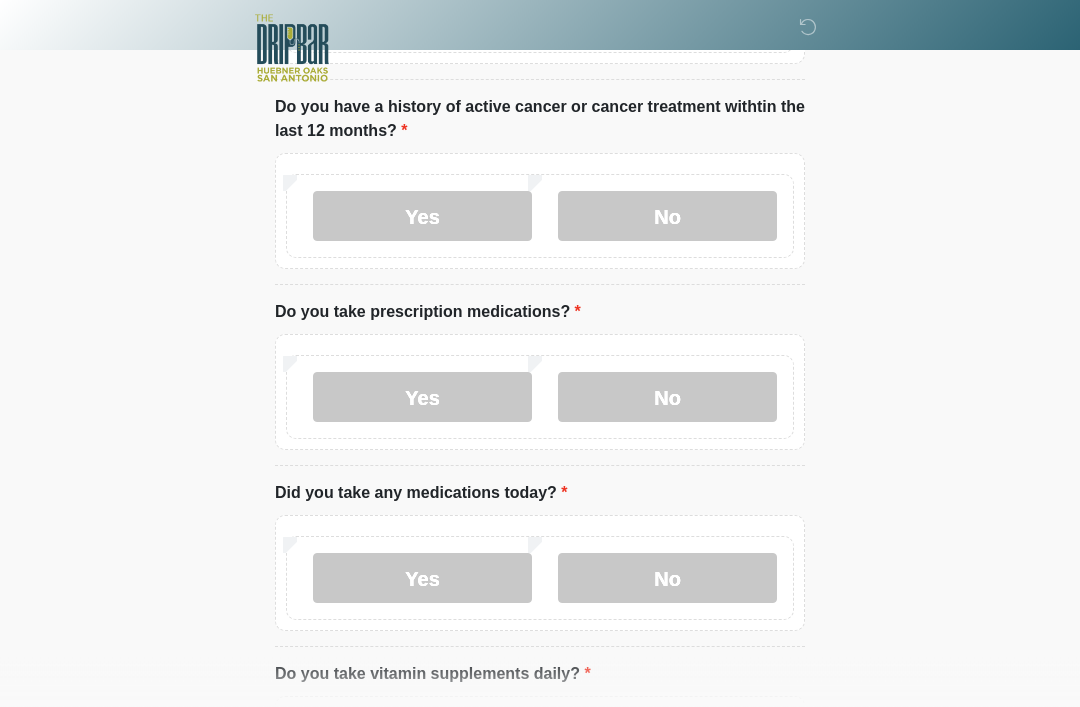 click on "No" at bounding box center [667, 579] 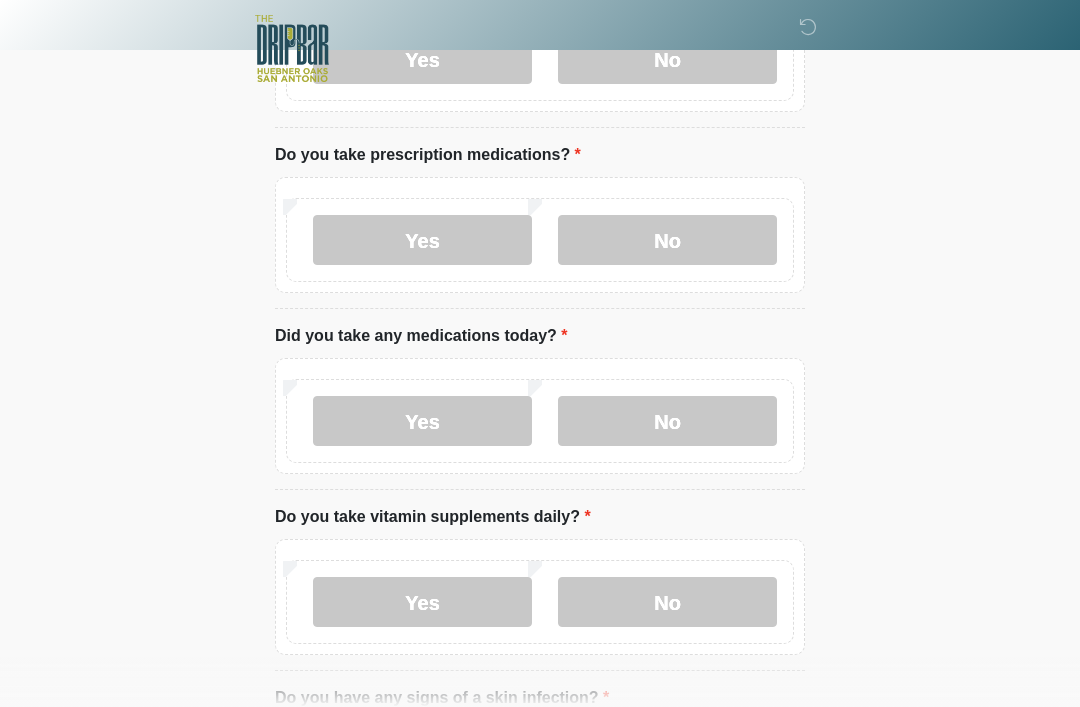 click on "No" at bounding box center [667, 602] 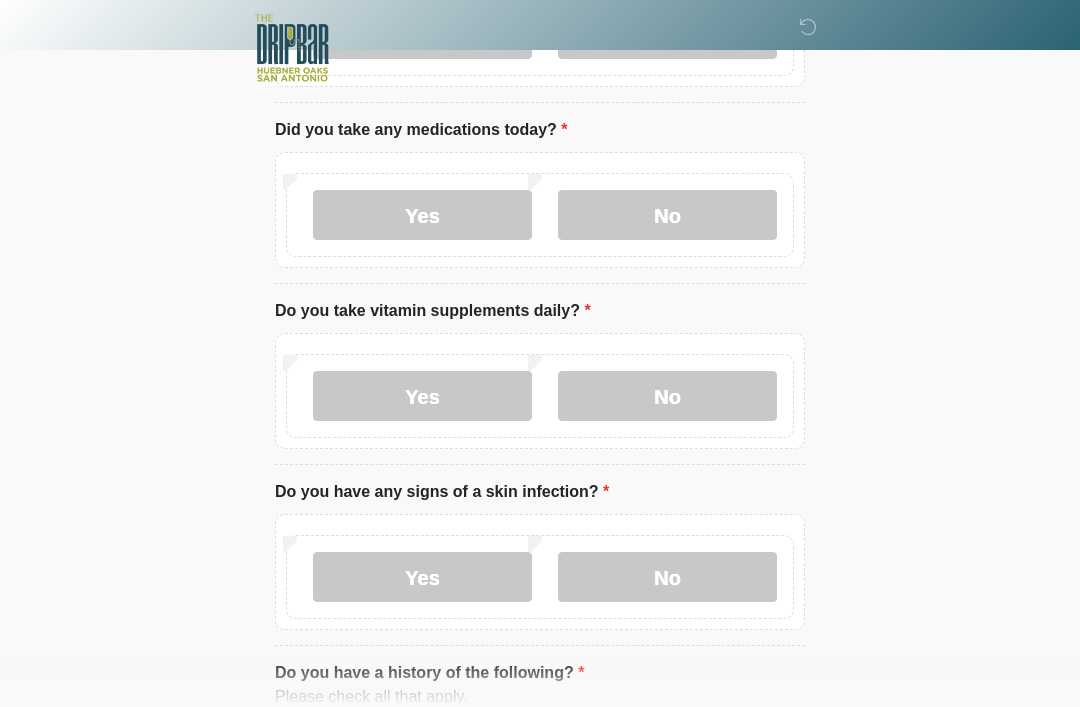 click on "No" at bounding box center (667, 578) 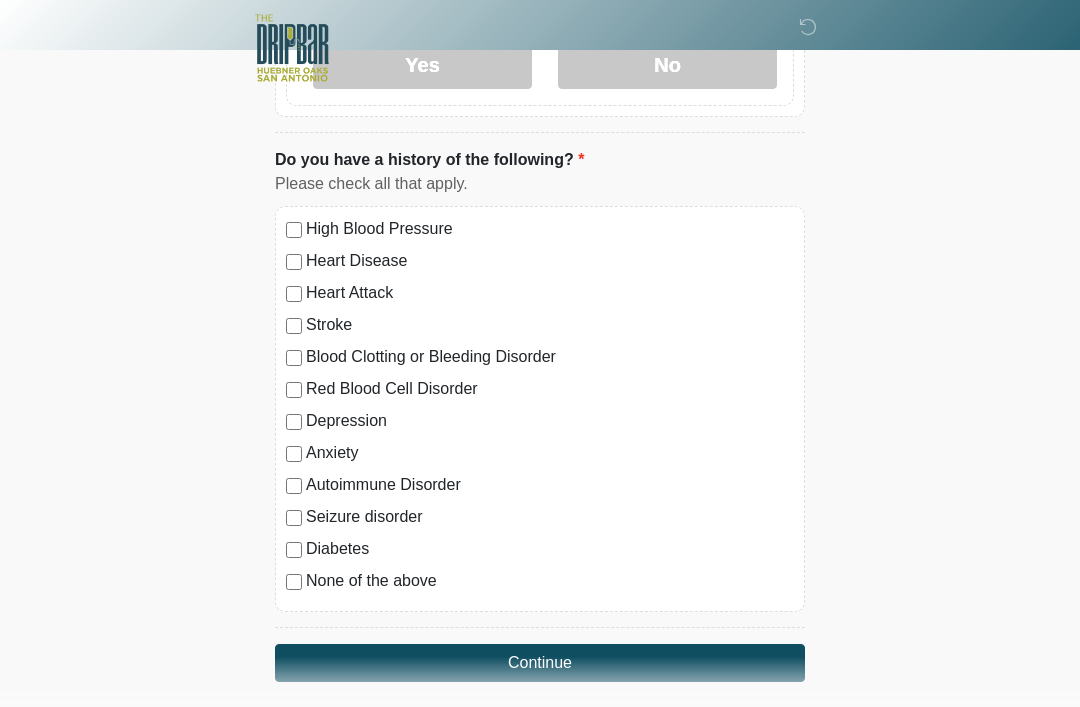 scroll, scrollTop: 1463, scrollLeft: 0, axis: vertical 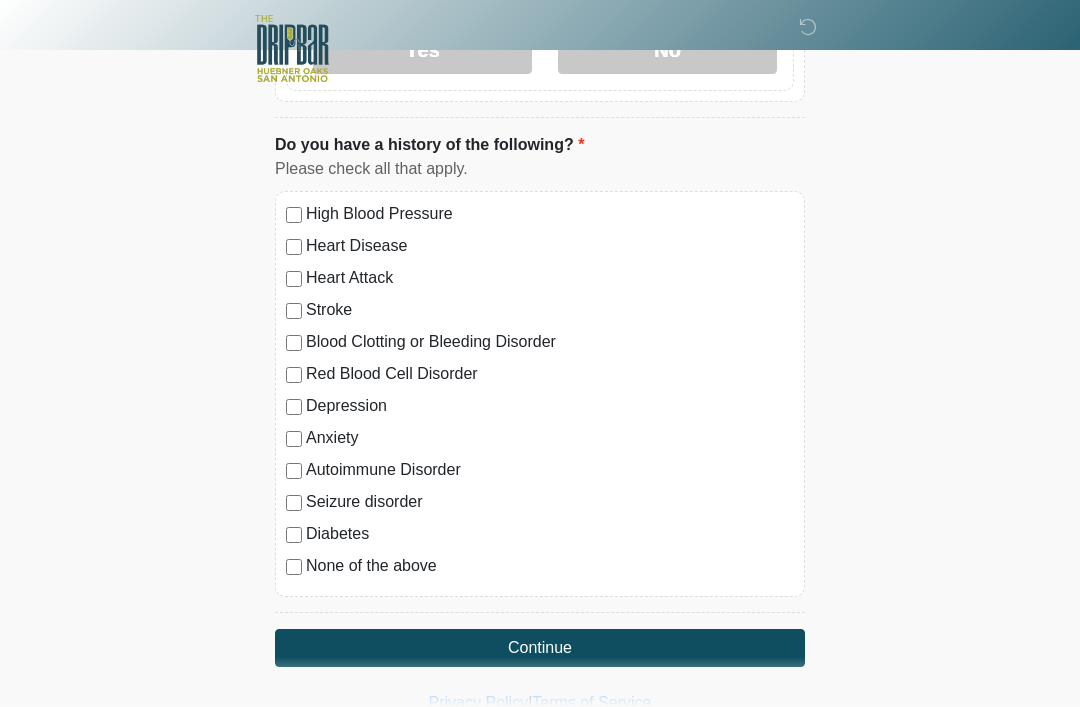 click on "Diabetes" at bounding box center (550, 534) 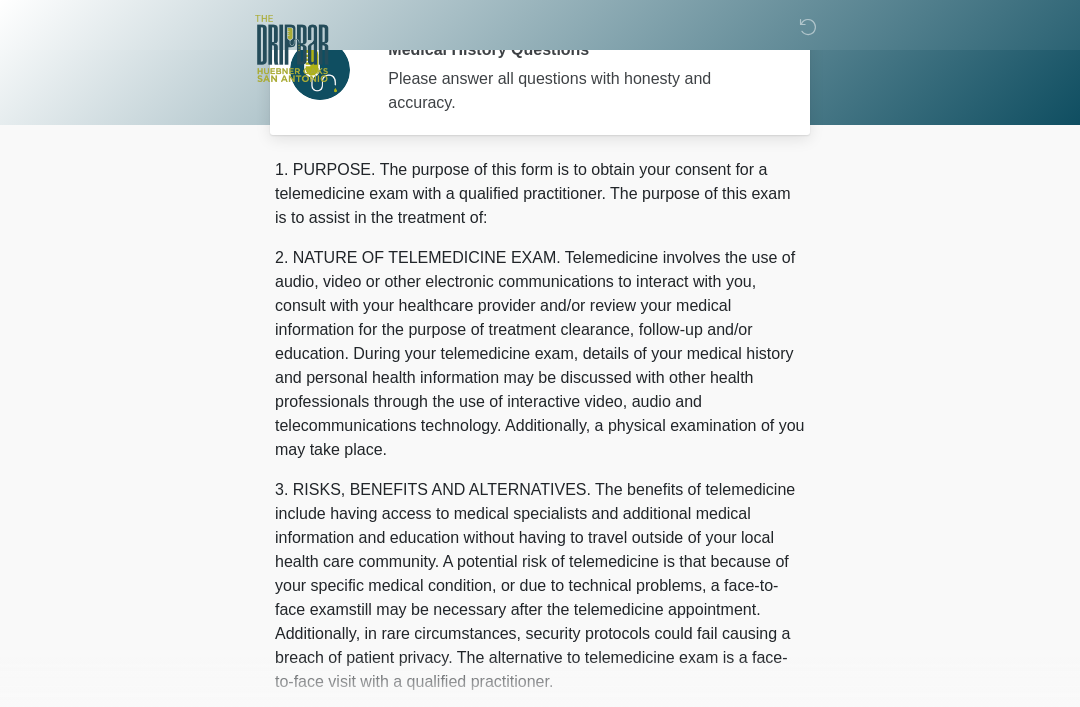 scroll, scrollTop: 0, scrollLeft: 0, axis: both 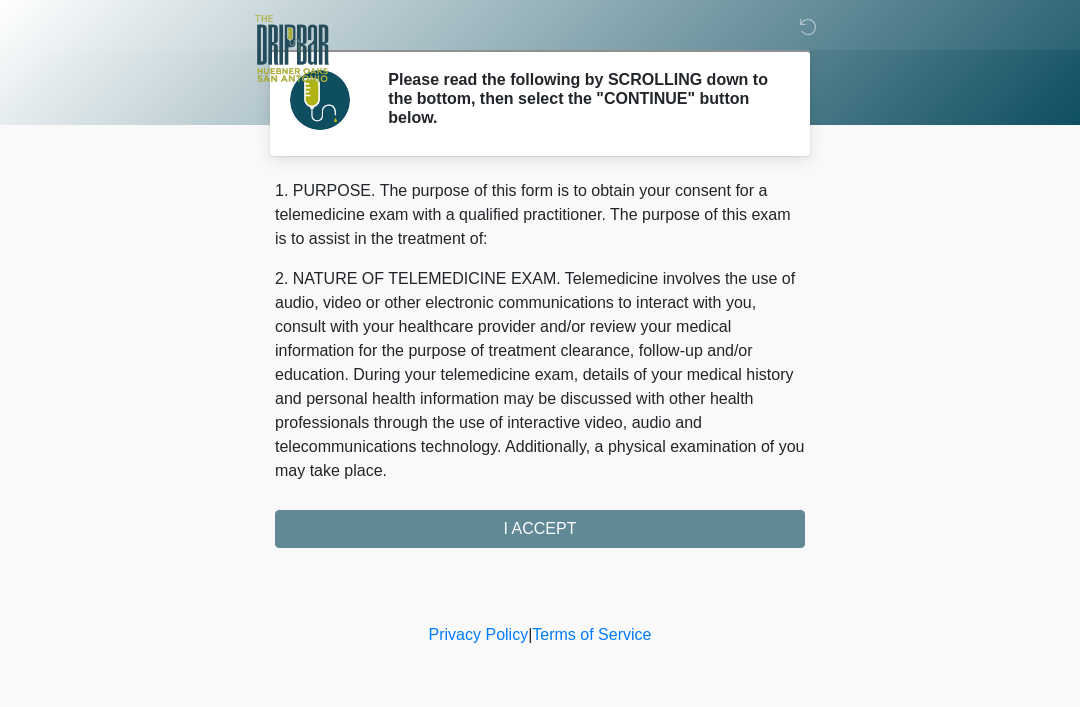click on "1. PURPOSE. The purpose of this form is to obtain your consent for a telemedicine exam with a qualified practitioner. The purpose of this exam is to assist in the treatment of:  2. NATURE OF TELEMEDICINE EXAM. Telemedicine involves the use of audio, video or other electronic communications to interact with you, consult with your healthcare provider and/or review your medical information for the purpose of treatment clearance, follow-up and/or education. During your telemedicine exam, details of your medical history and personal health information may be discussed with other health professionals through the use of interactive video, audio and telecommunications technology. Additionally, a physical examination of you may take place. 4. HEALTHCARE INSTITUTION. The DRIPBaR - The Strand at Huebner Oaks has medical and non-medical technical personnel who may participate in the telemedicine exam to aid in the audio/video link with the qualified practitioner.
I ACCEPT" at bounding box center (540, 363) 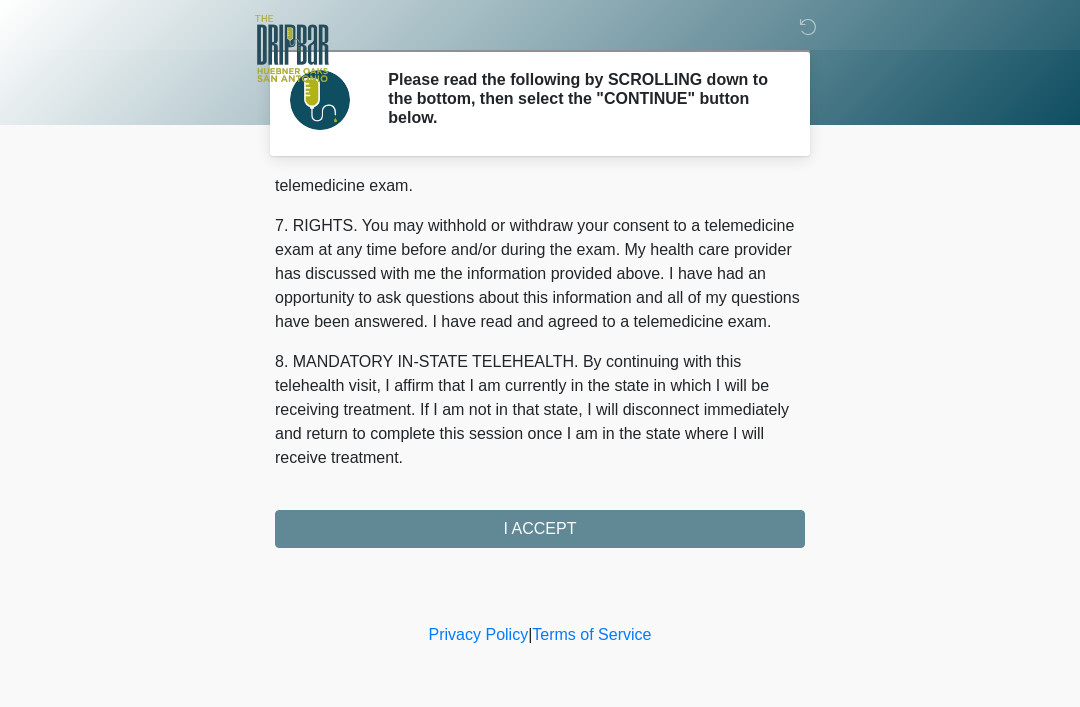 click on "1. PURPOSE. The purpose of this form is to obtain your consent for a telemedicine exam with a qualified practitioner. The purpose of this exam is to assist in the treatment of:  2. NATURE OF TELEMEDICINE EXAM. Telemedicine involves the use of audio, video or other electronic communications to interact with you, consult with your healthcare provider and/or review your medical information for the purpose of treatment clearance, follow-up and/or education. During your telemedicine exam, details of your medical history and personal health information may be discussed with other health professionals through the use of interactive video, audio and telecommunications technology. Additionally, a physical examination of you may take place. 4. HEALTHCARE INSTITUTION. The DRIPBaR - The Strand at Huebner Oaks has medical and non-medical technical personnel who may participate in the telemedicine exam to aid in the audio/video link with the qualified practitioner.
I ACCEPT" at bounding box center [540, 363] 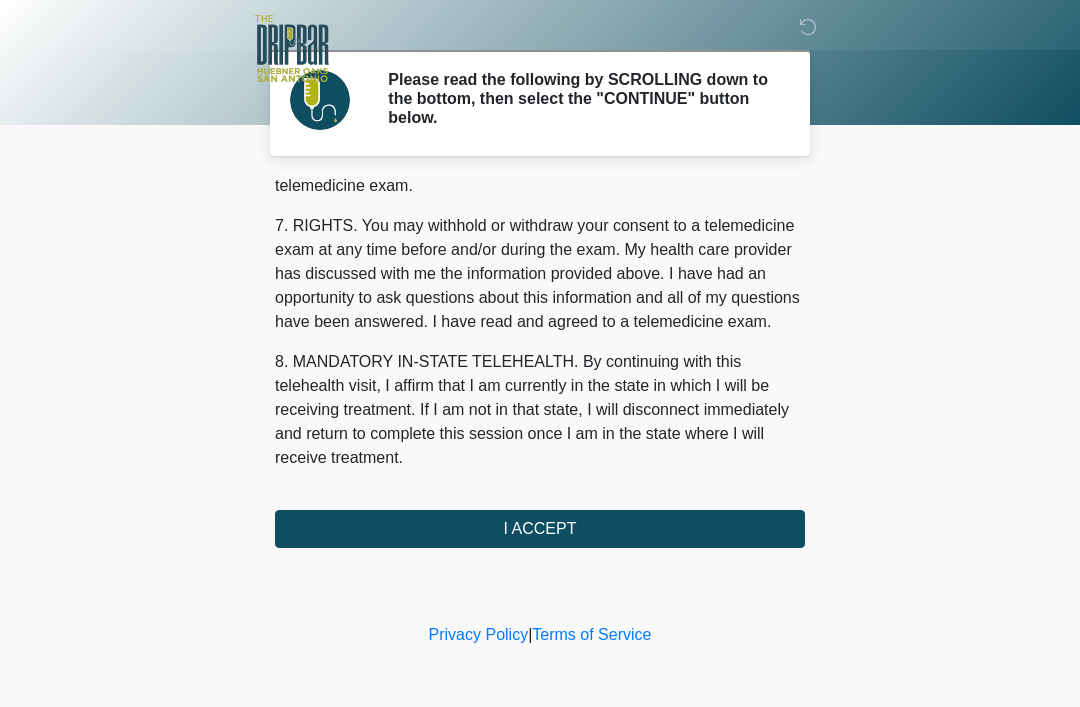 scroll, scrollTop: 877, scrollLeft: 0, axis: vertical 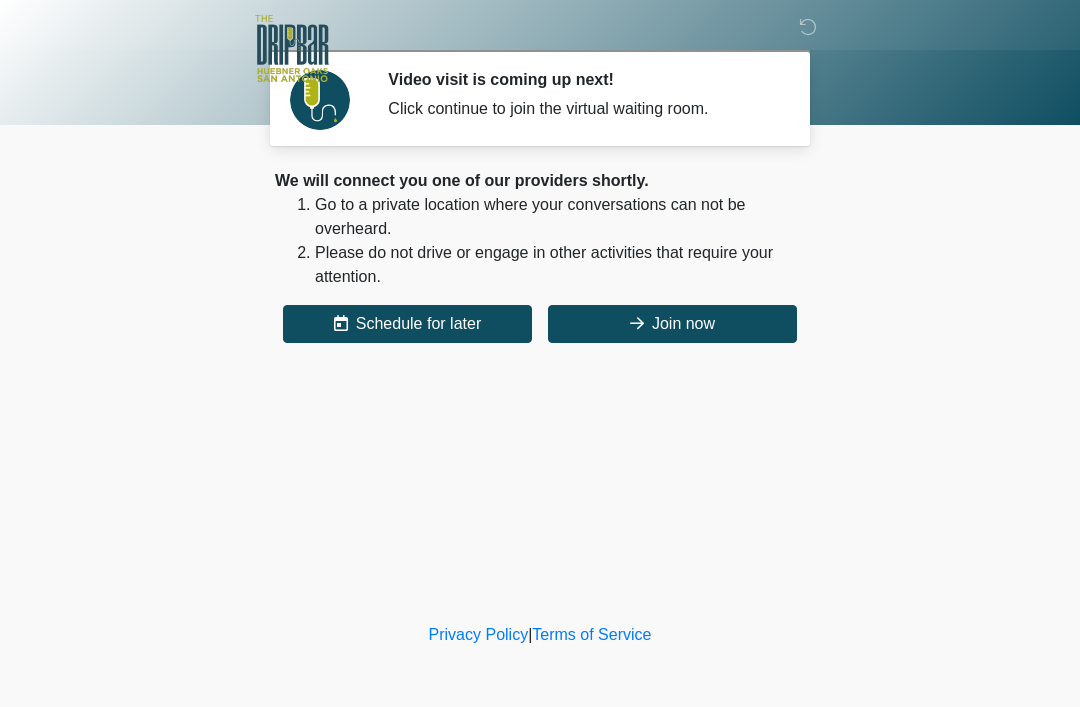 click on "Join now" at bounding box center [672, 324] 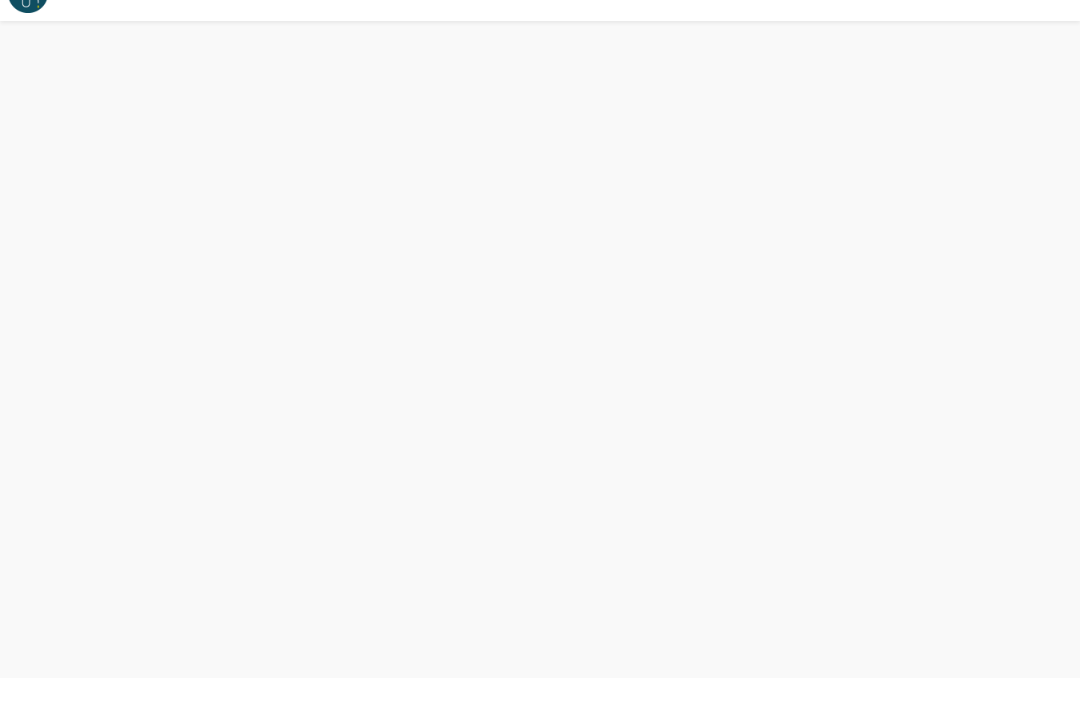 scroll, scrollTop: 0, scrollLeft: 0, axis: both 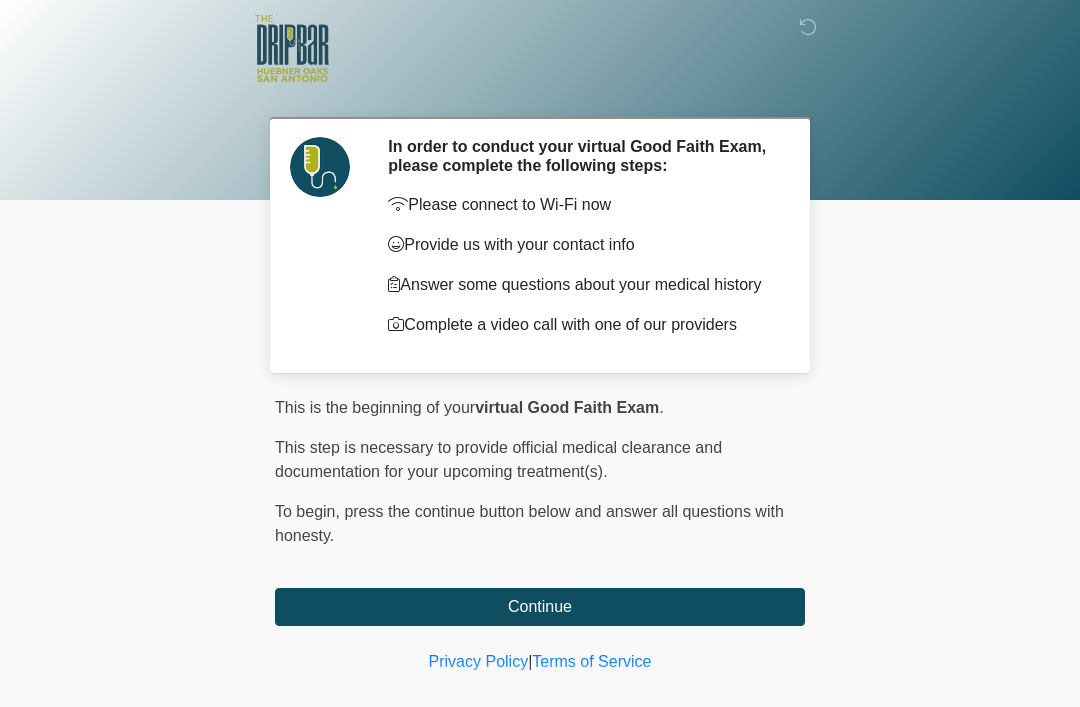 click on "Continue" at bounding box center (540, 607) 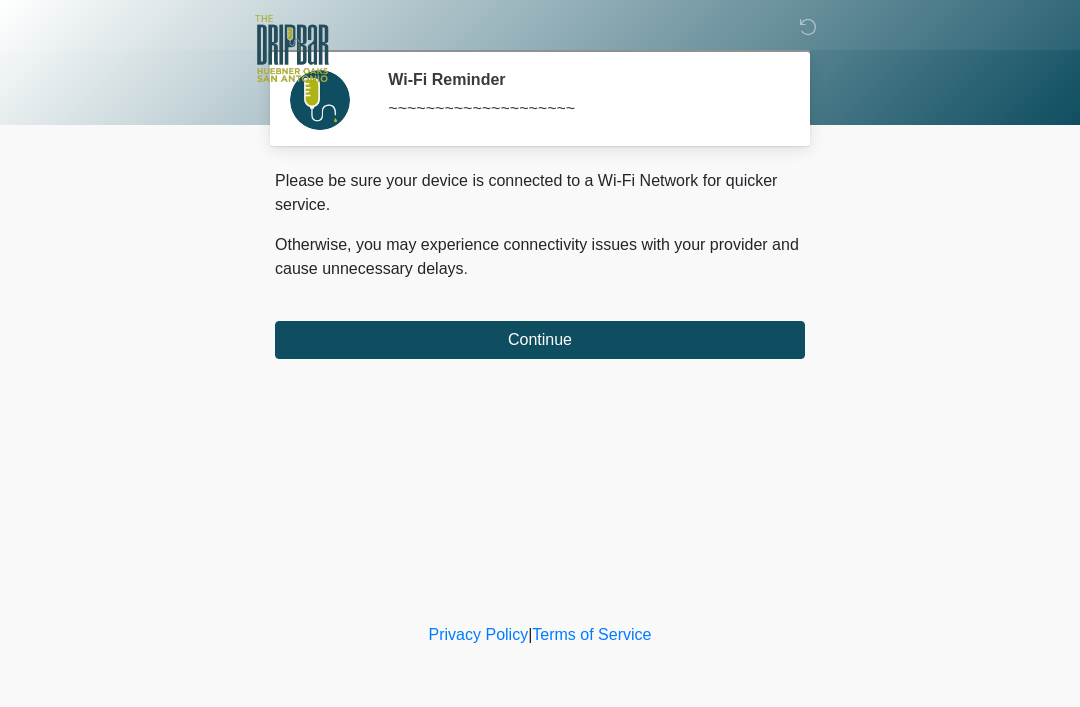 click on "Continue" at bounding box center [540, 340] 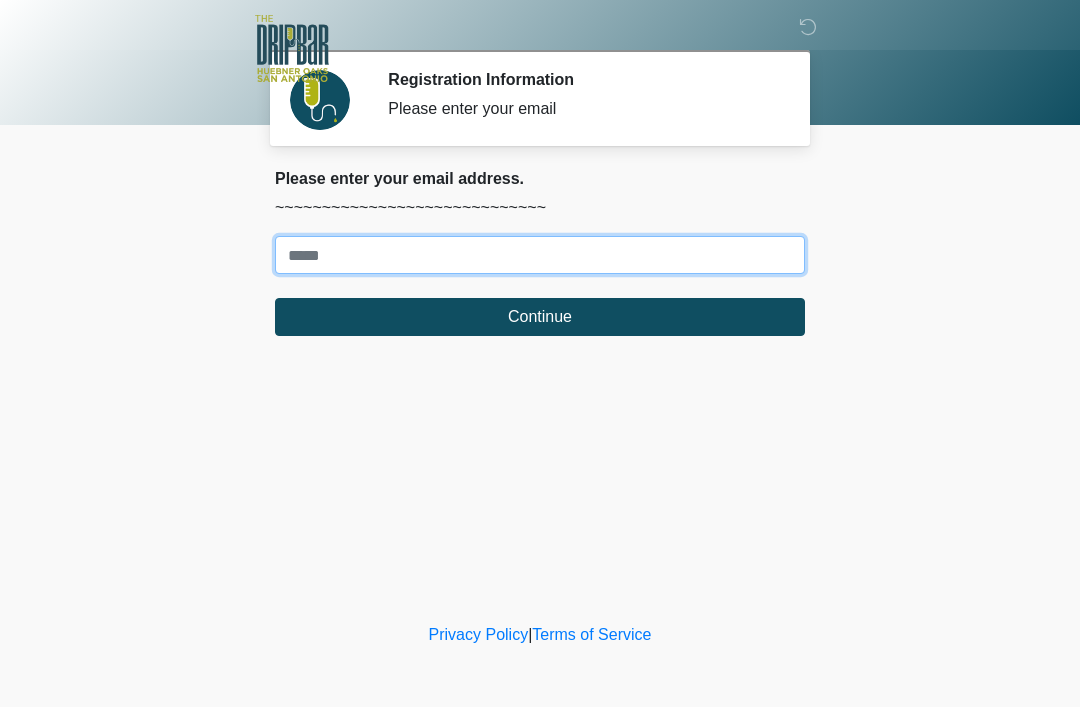 click on "Where should we email your treatment plan?" at bounding box center (540, 255) 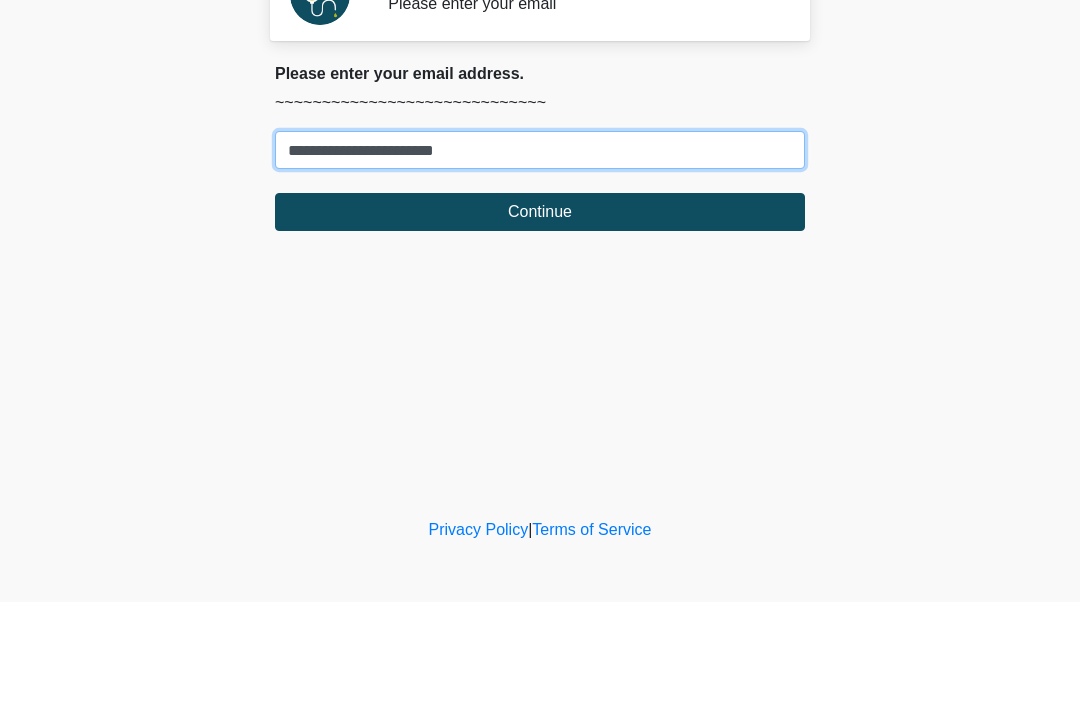 type on "**********" 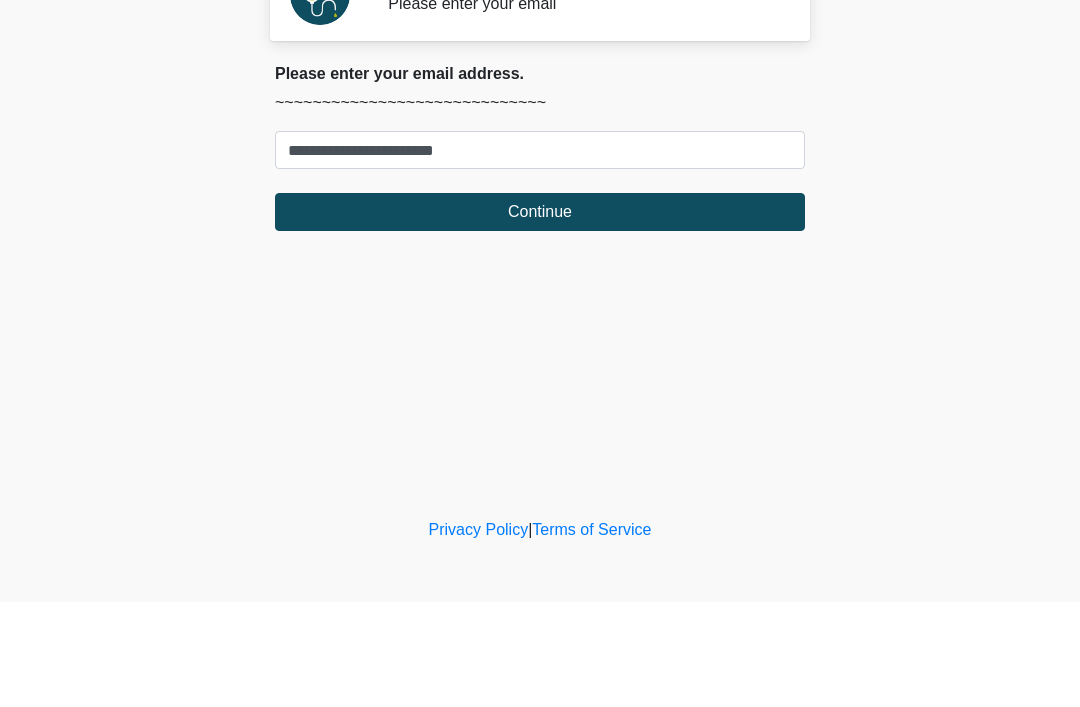 click on "Continue" at bounding box center (540, 317) 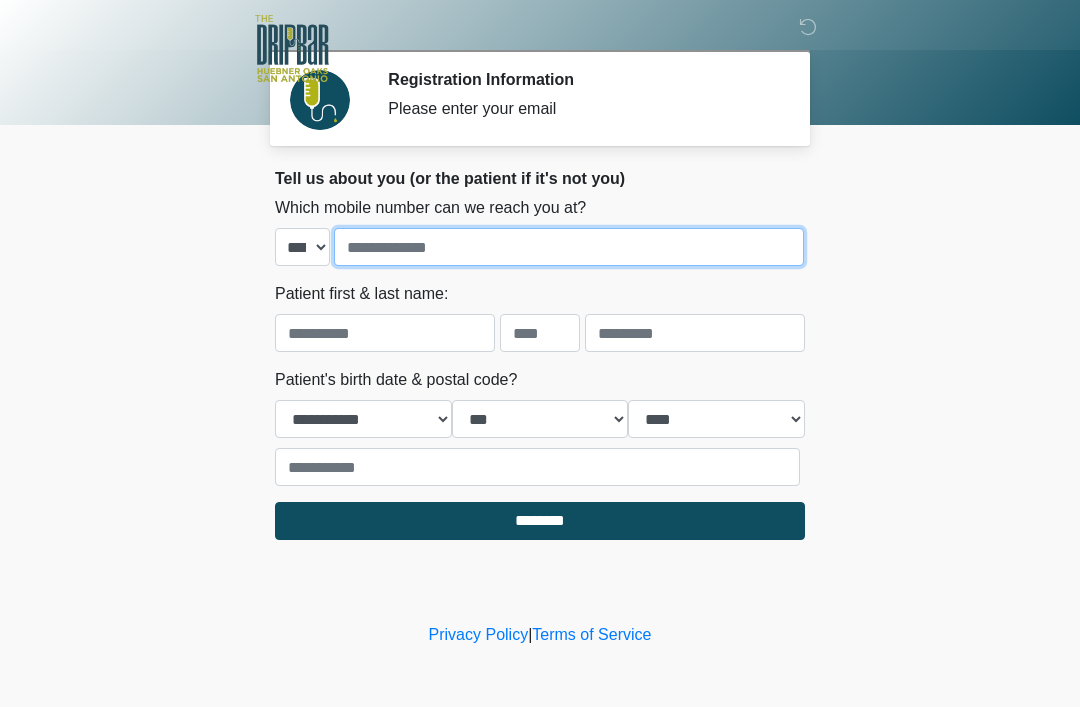 click at bounding box center (569, 247) 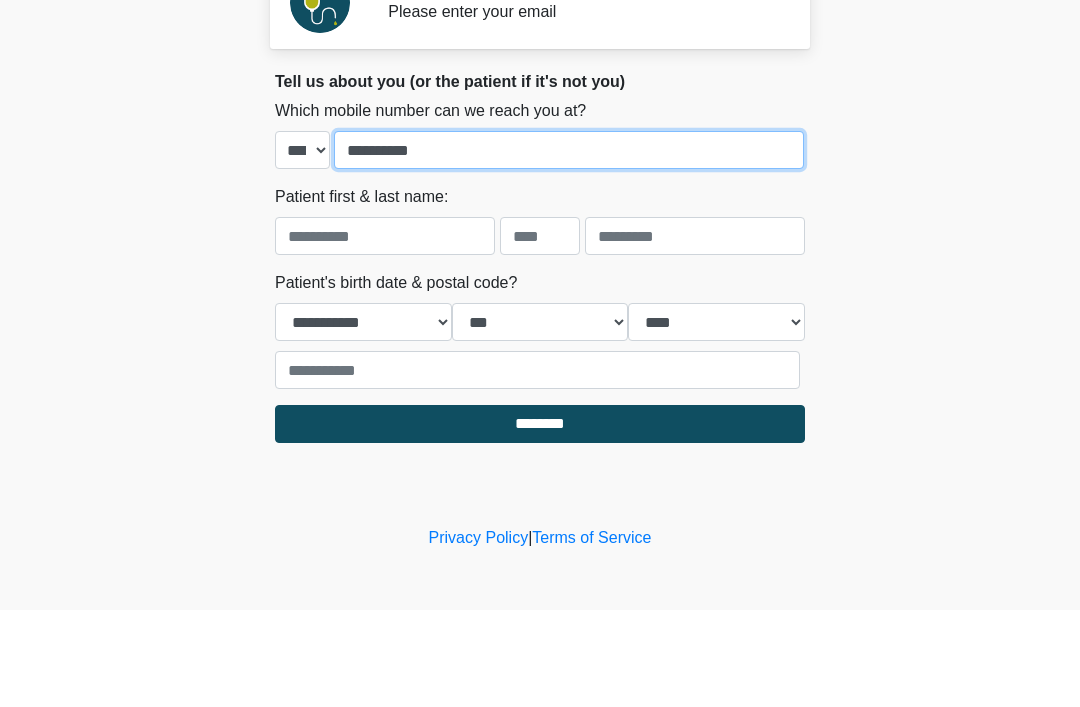 type on "**********" 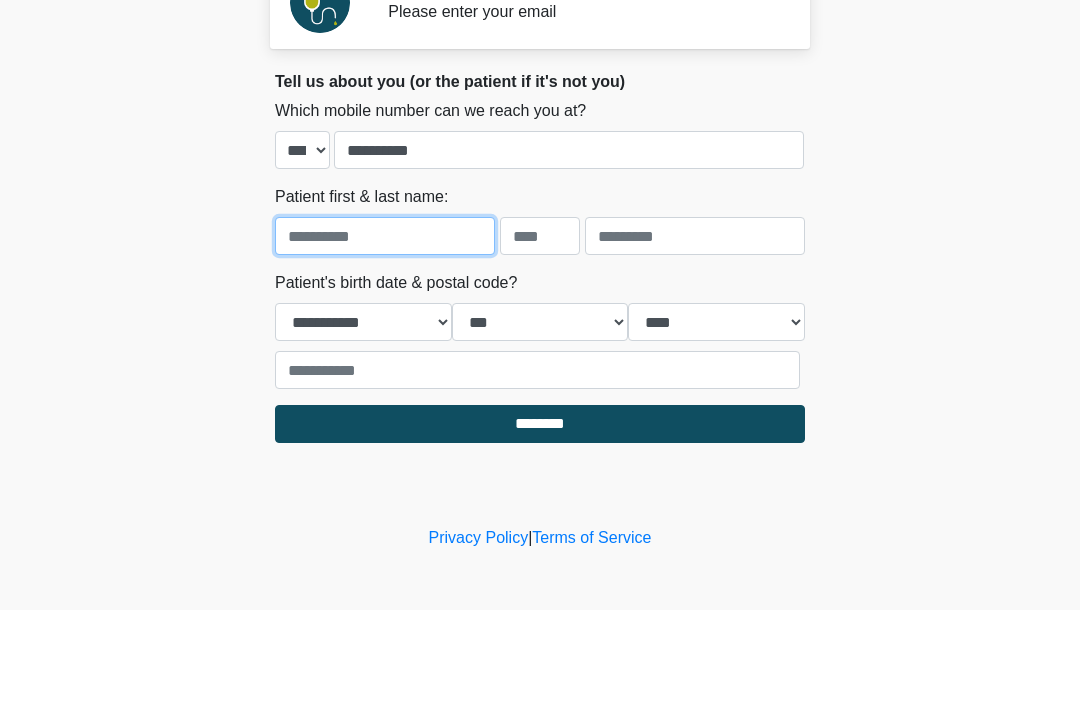 click at bounding box center [385, 333] 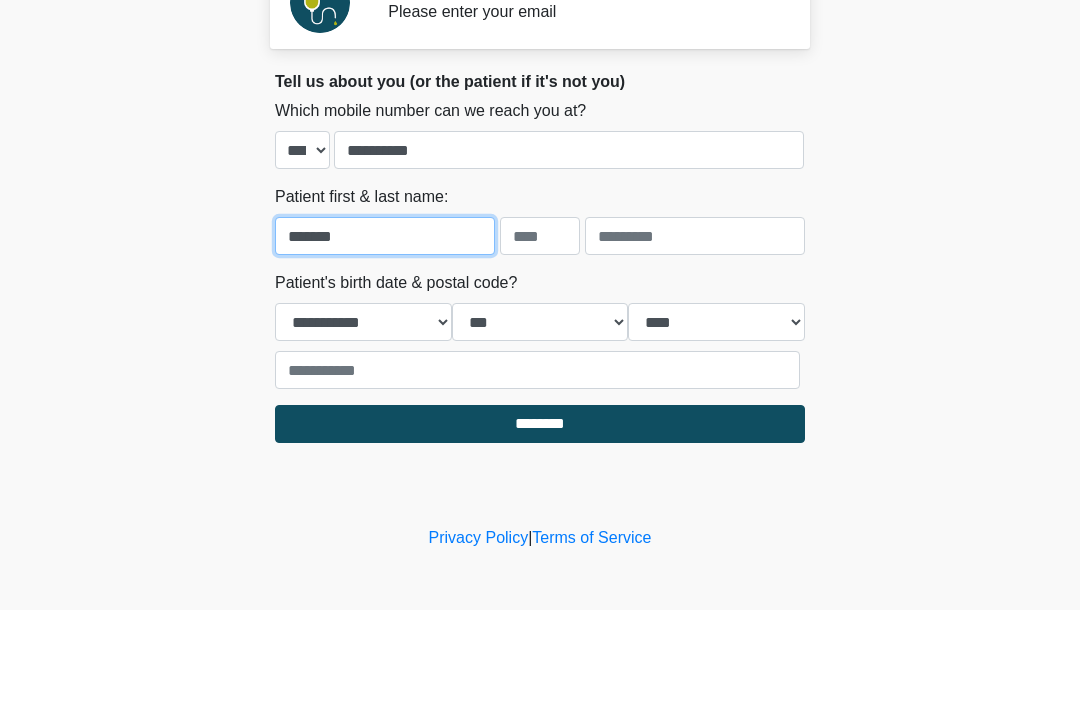 type on "*******" 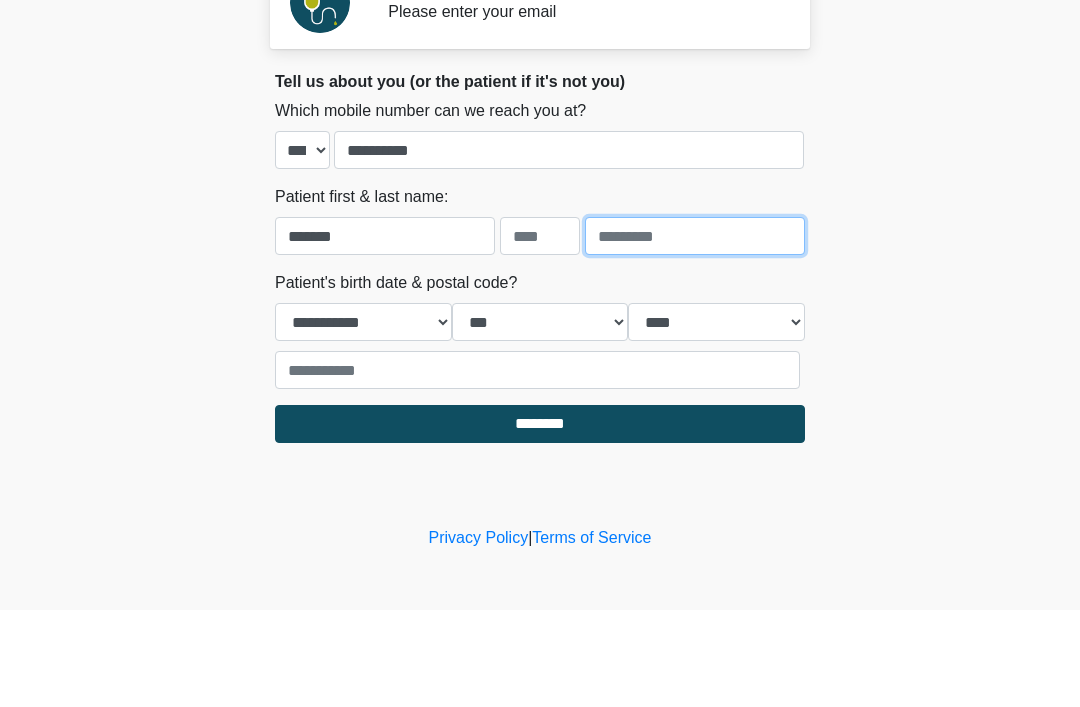 click at bounding box center [695, 333] 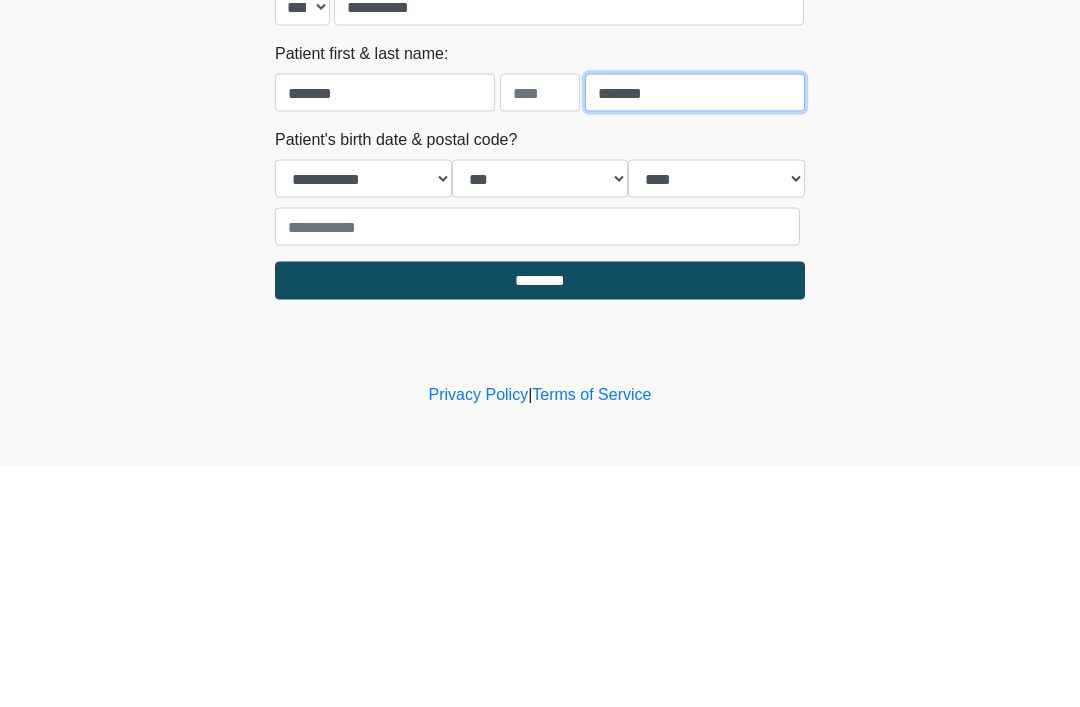 type on "*******" 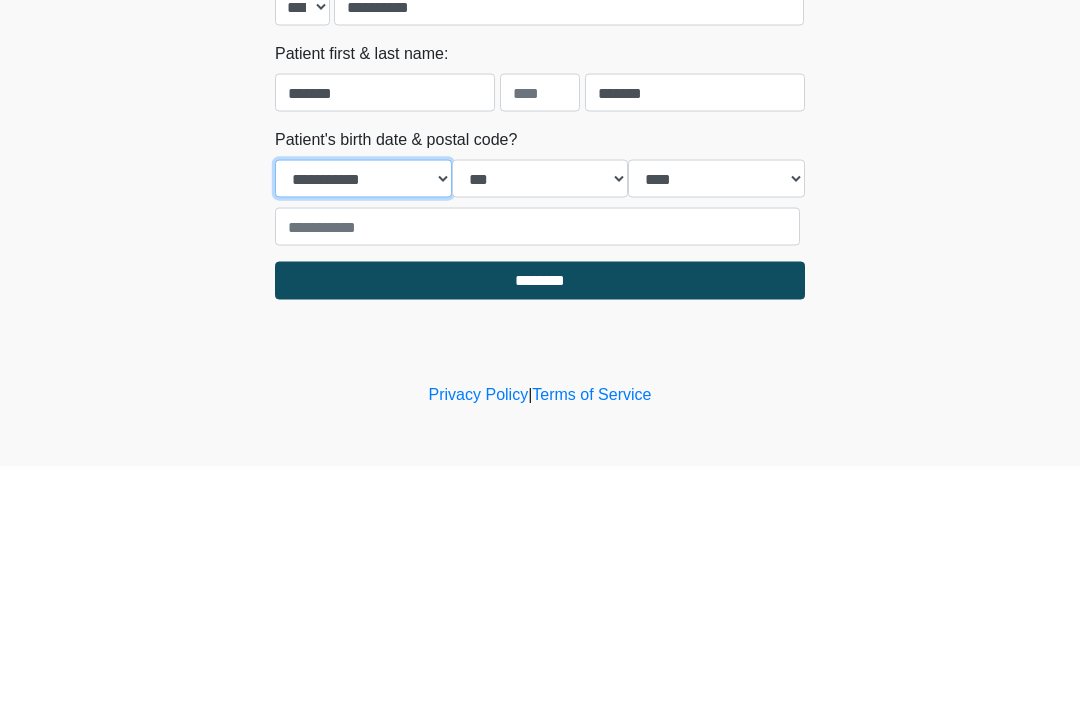 click on "**********" at bounding box center (363, 419) 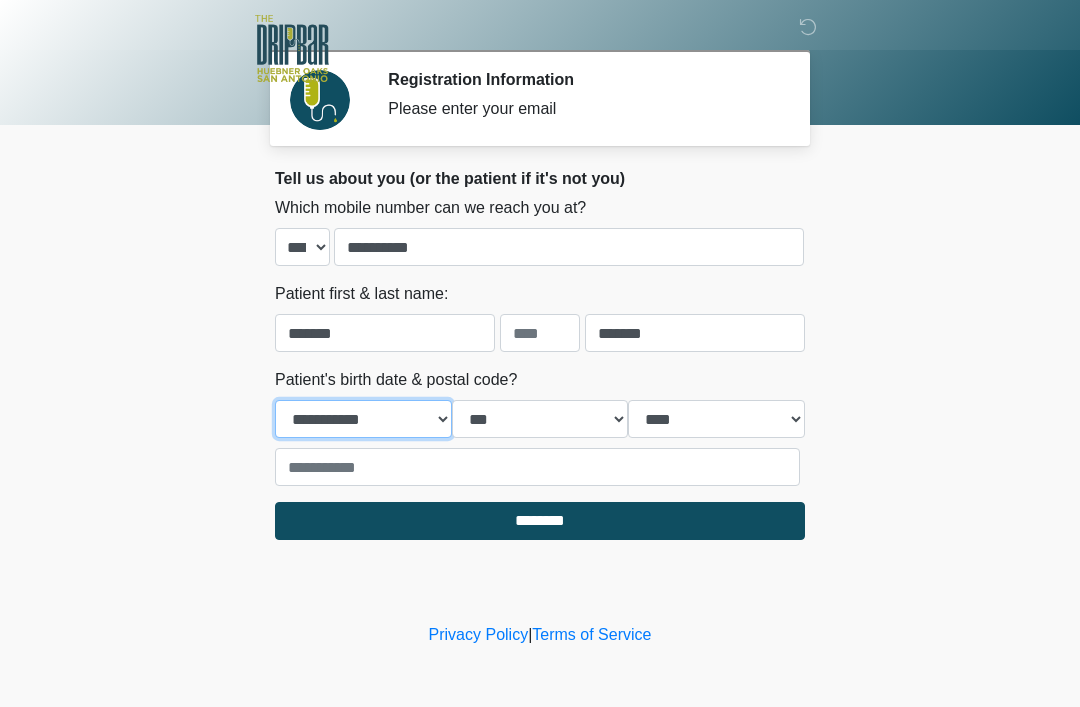 select on "*" 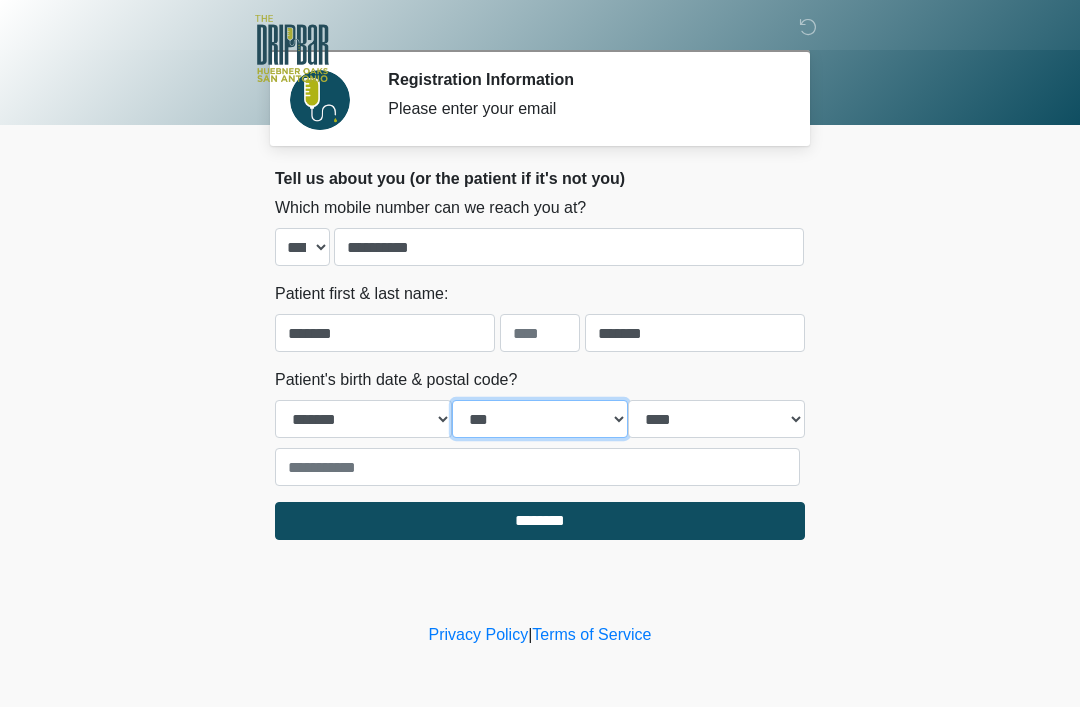 click on "***
*
*
*
*
*
*
*
*
*
**
**
**
**
**
**
**
**
**
**
**
**
**
**
**
**
**
**
**
**
**
**" at bounding box center (540, 419) 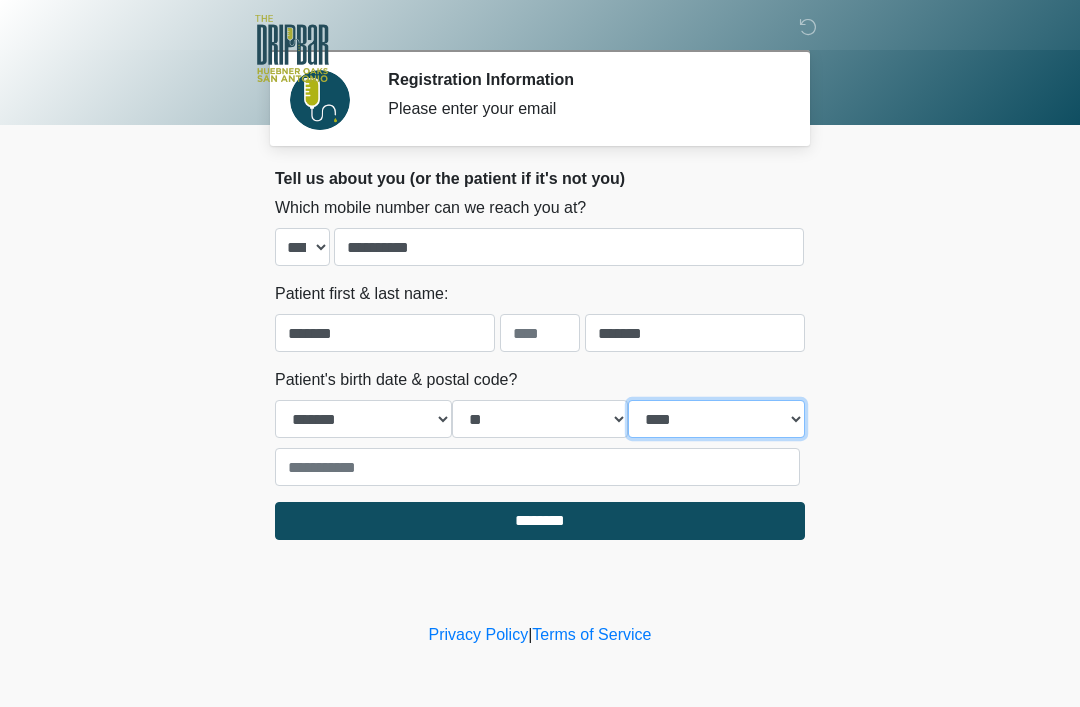 click on "****
****
****
****
****
****
****
****
****
****
****
****
****
****
****
****
****
****
****
****
****
****
****
****
****
****
****
****
****
****
****
****
****
****
****
****
****
****
****
****
****
****
****
****
****
****
****
****
****
****
****
****
****
****
****
****
****
****
****
****
****
****
****
****
****
****
****
****
****
****
****
****
****
****
****
****
****
****
****
****
****
****
****
****
****
****
****
****
****
****
****
****
****
****
****
****
****
****
****
****
****
****" at bounding box center (716, 419) 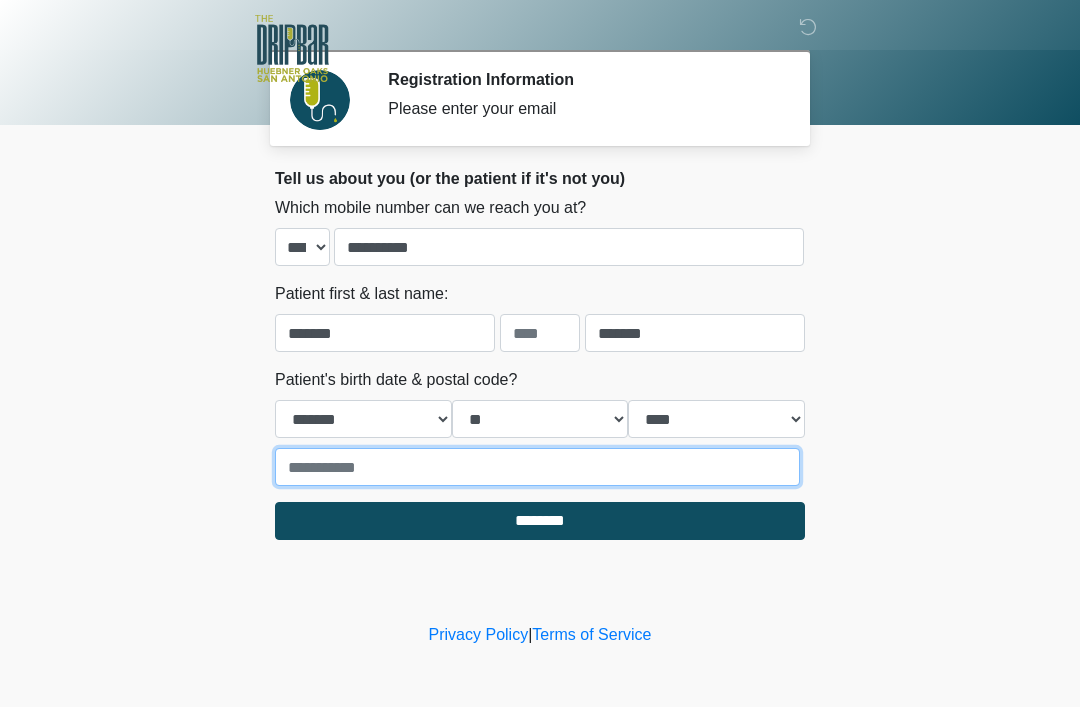 click at bounding box center (537, 467) 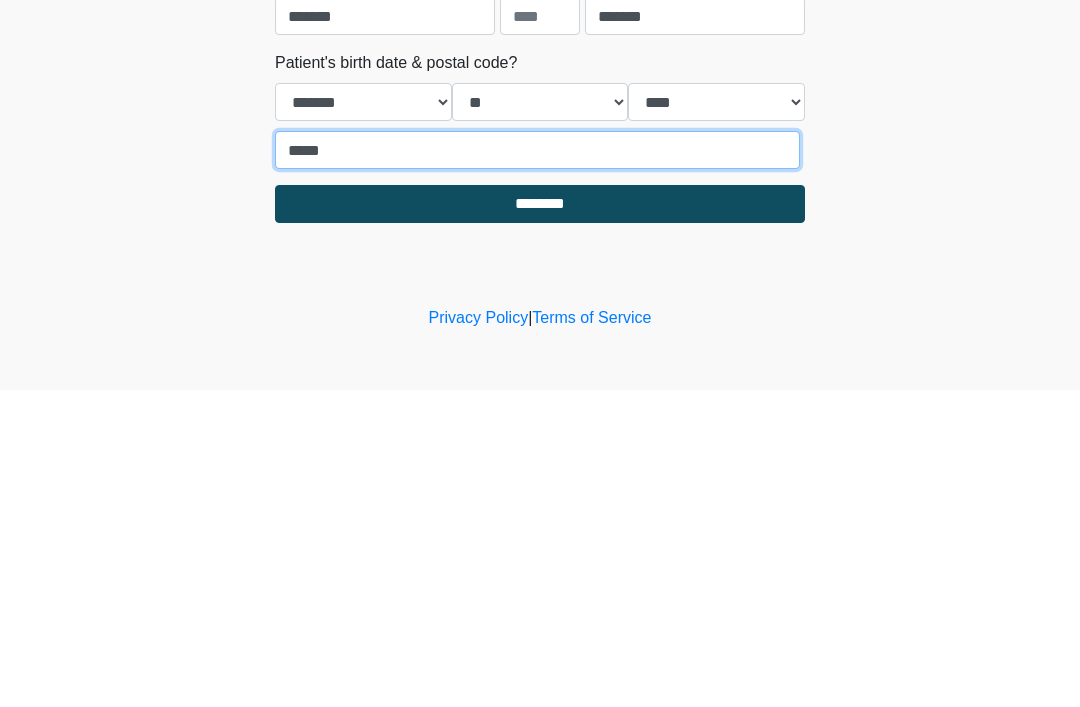 type on "*****" 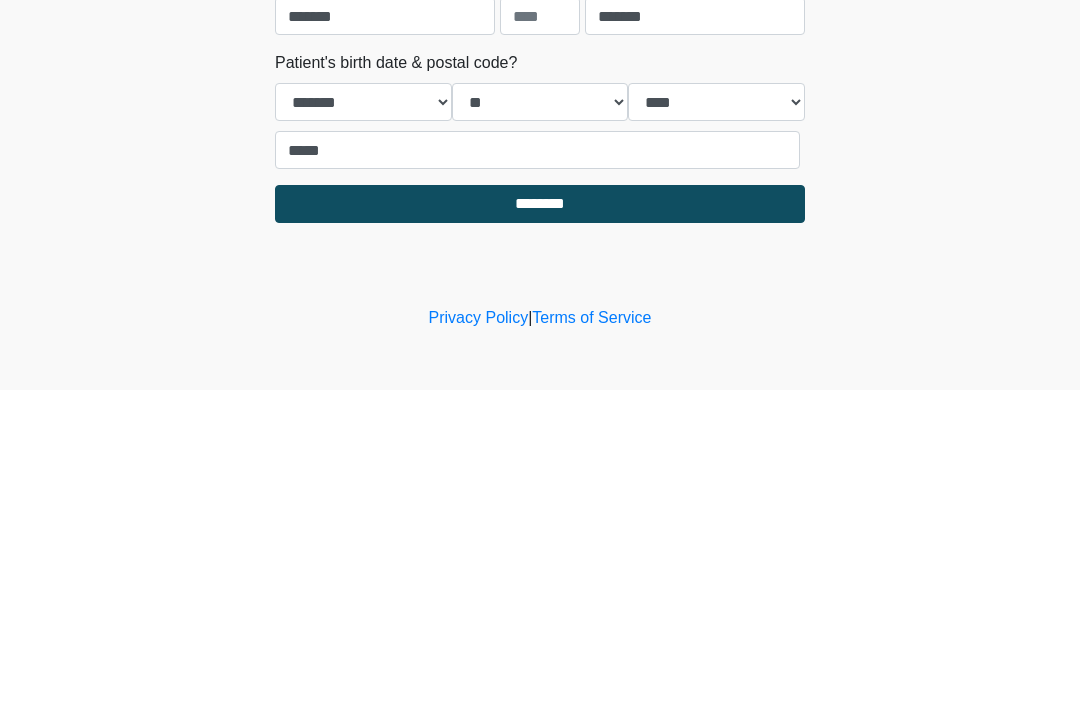 click on "********" at bounding box center [540, 521] 